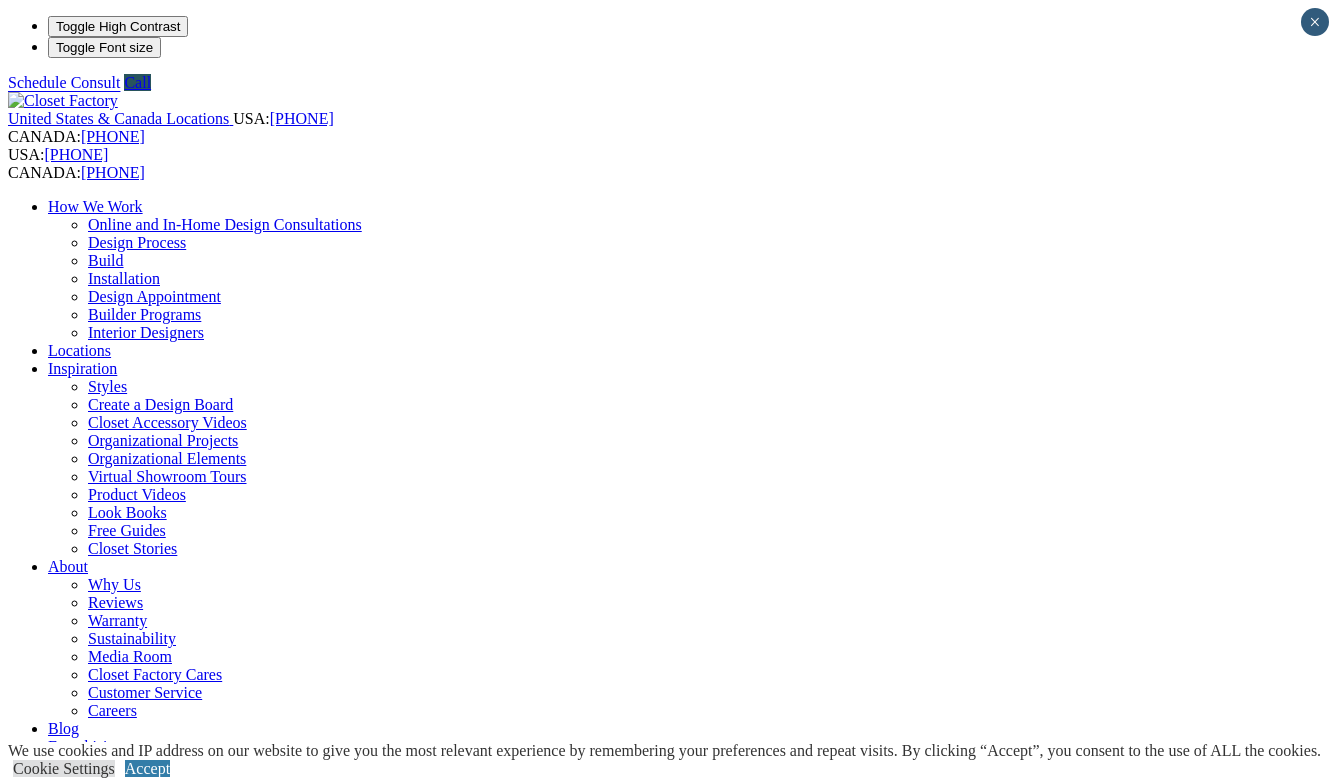 scroll, scrollTop: 0, scrollLeft: 0, axis: both 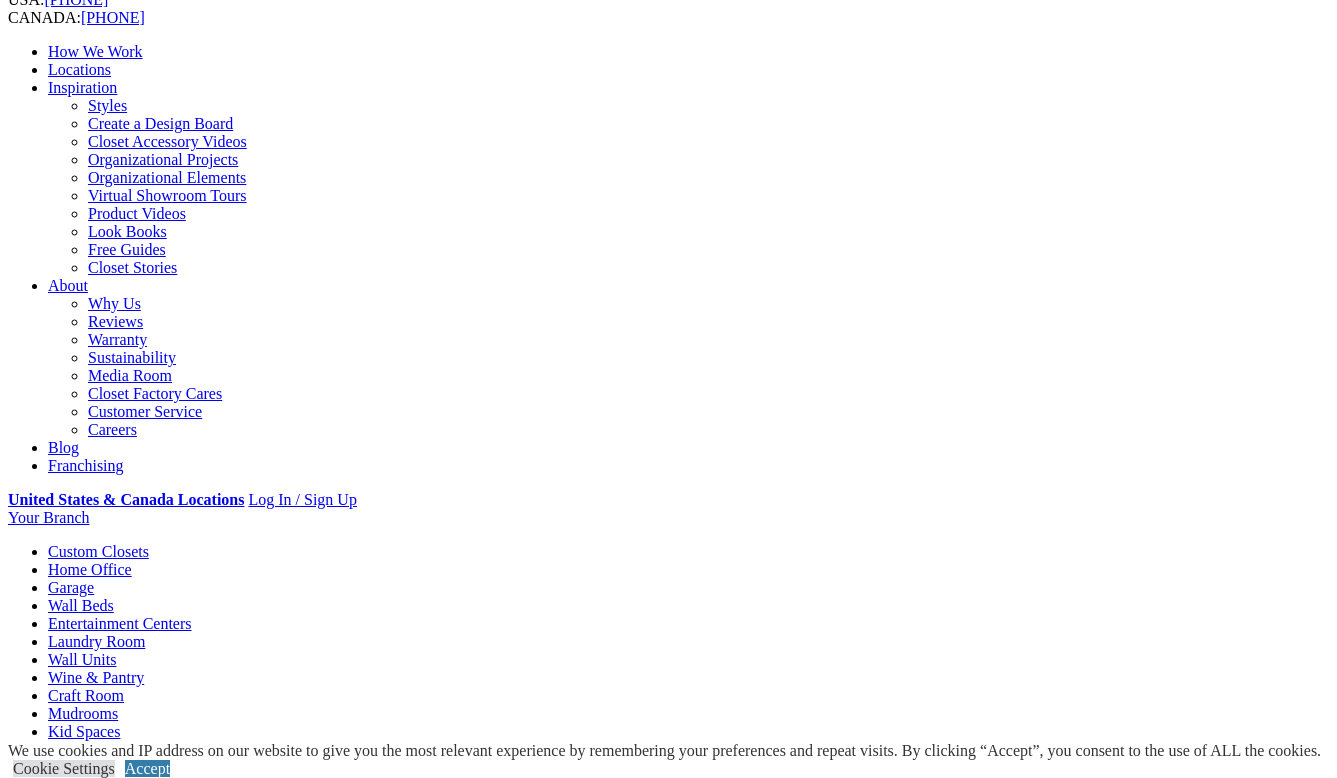 click on "Home Office" at bounding box center [90, 569] 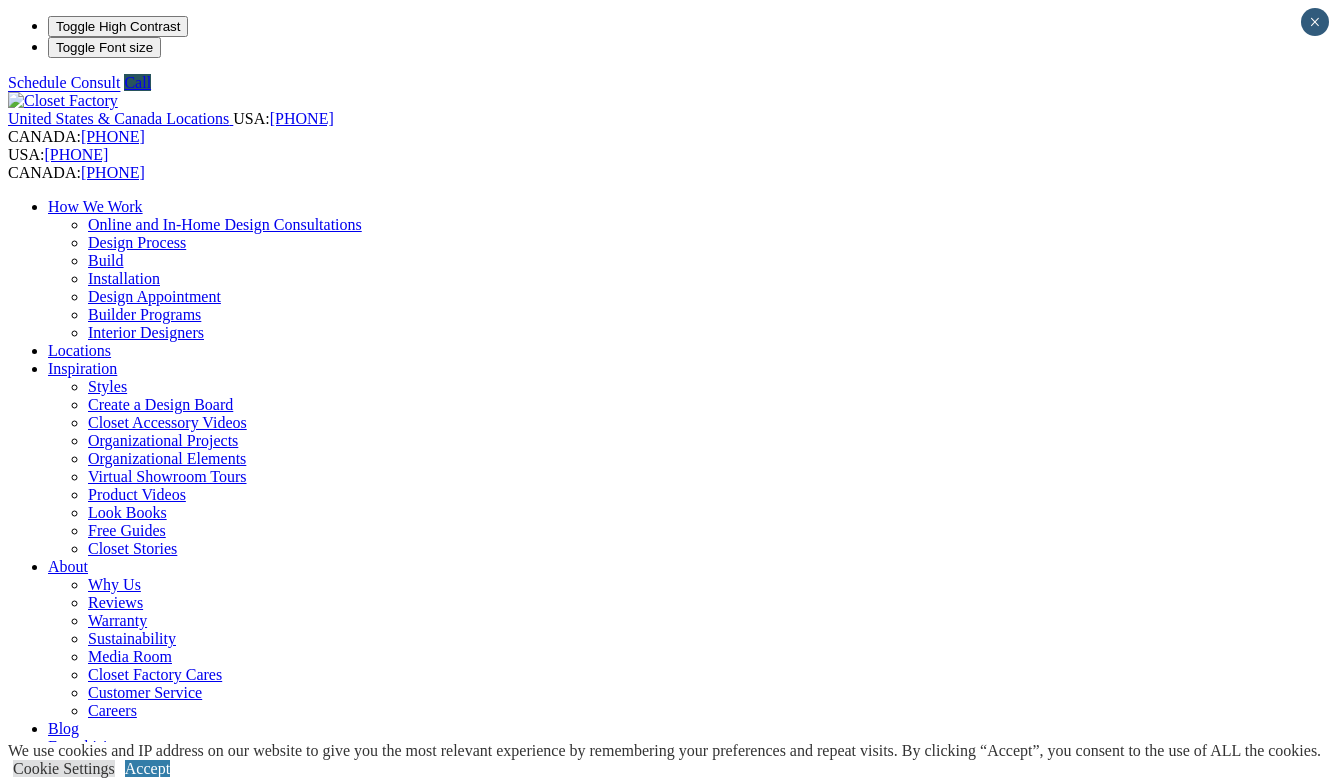 scroll, scrollTop: 0, scrollLeft: 0, axis: both 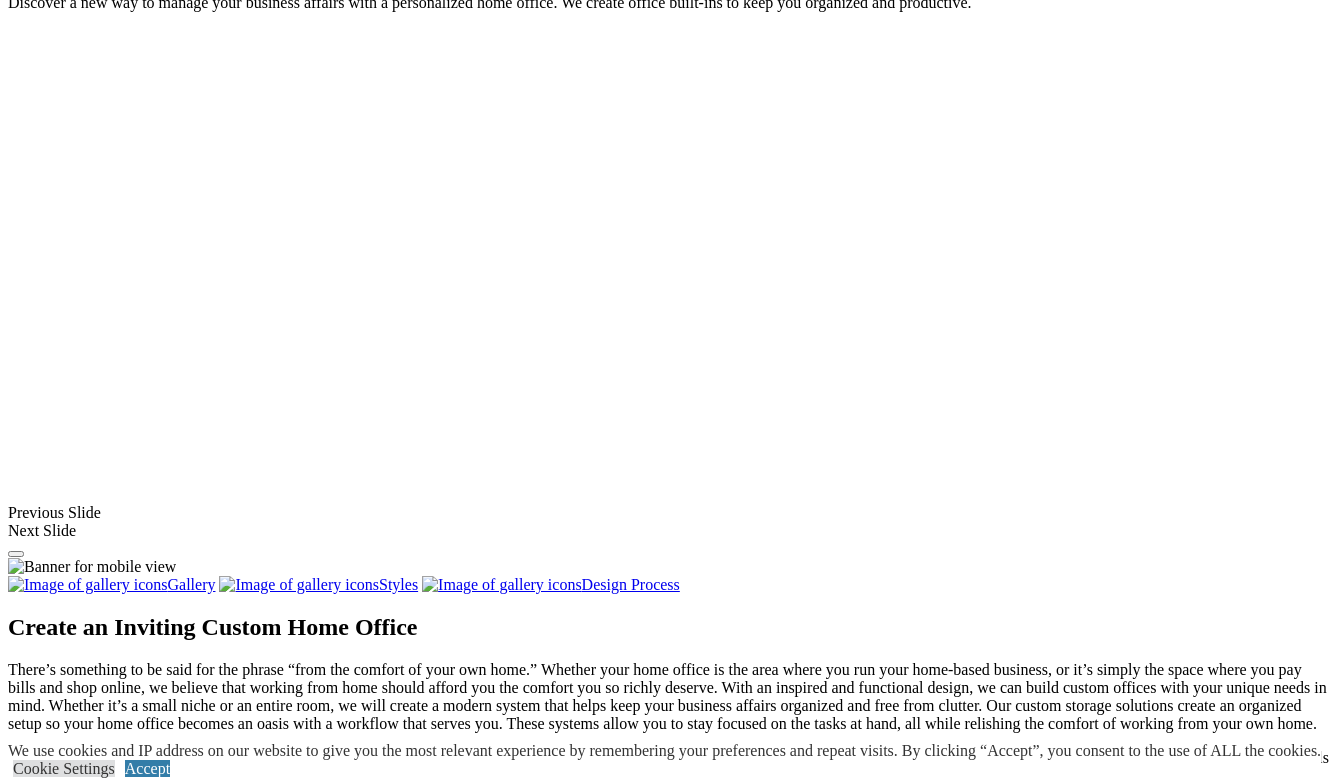 click at bounding box center [74, 1479] 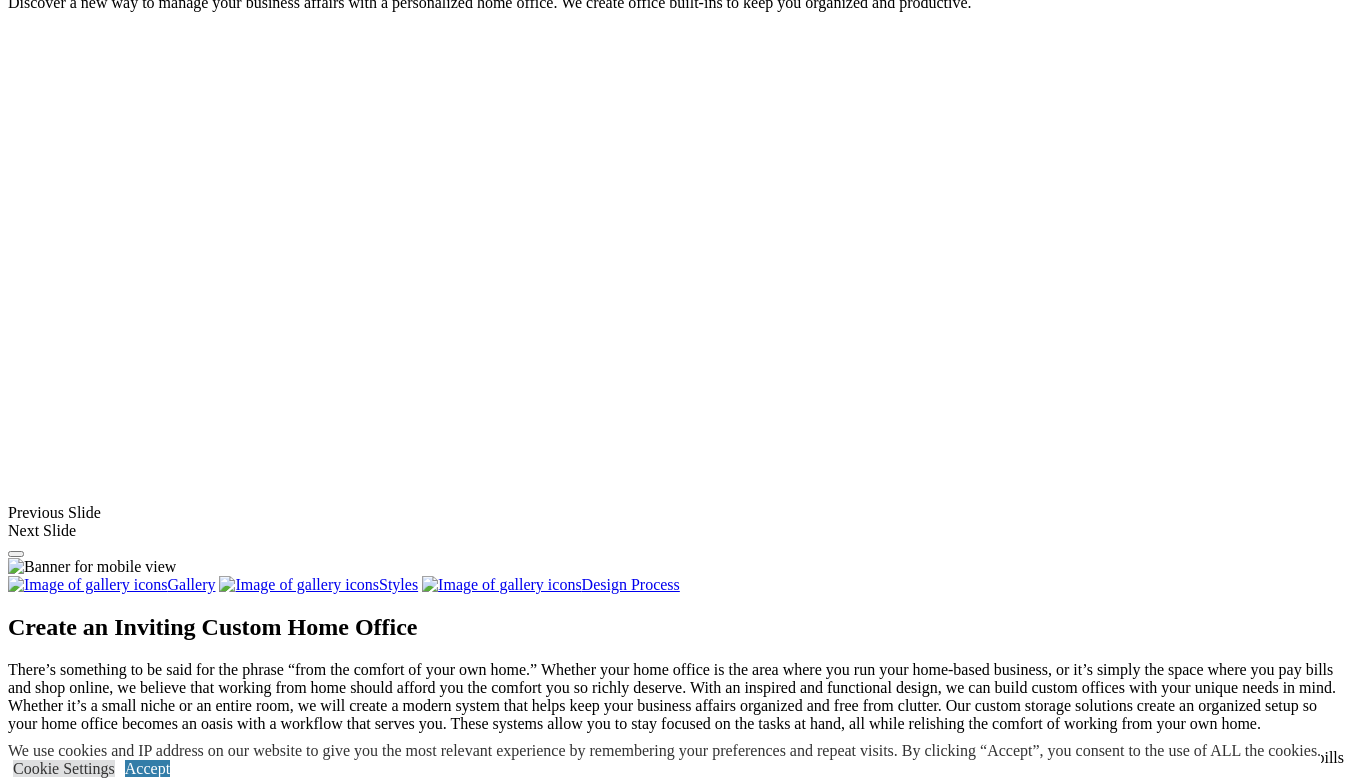click at bounding box center (8, 35471) 